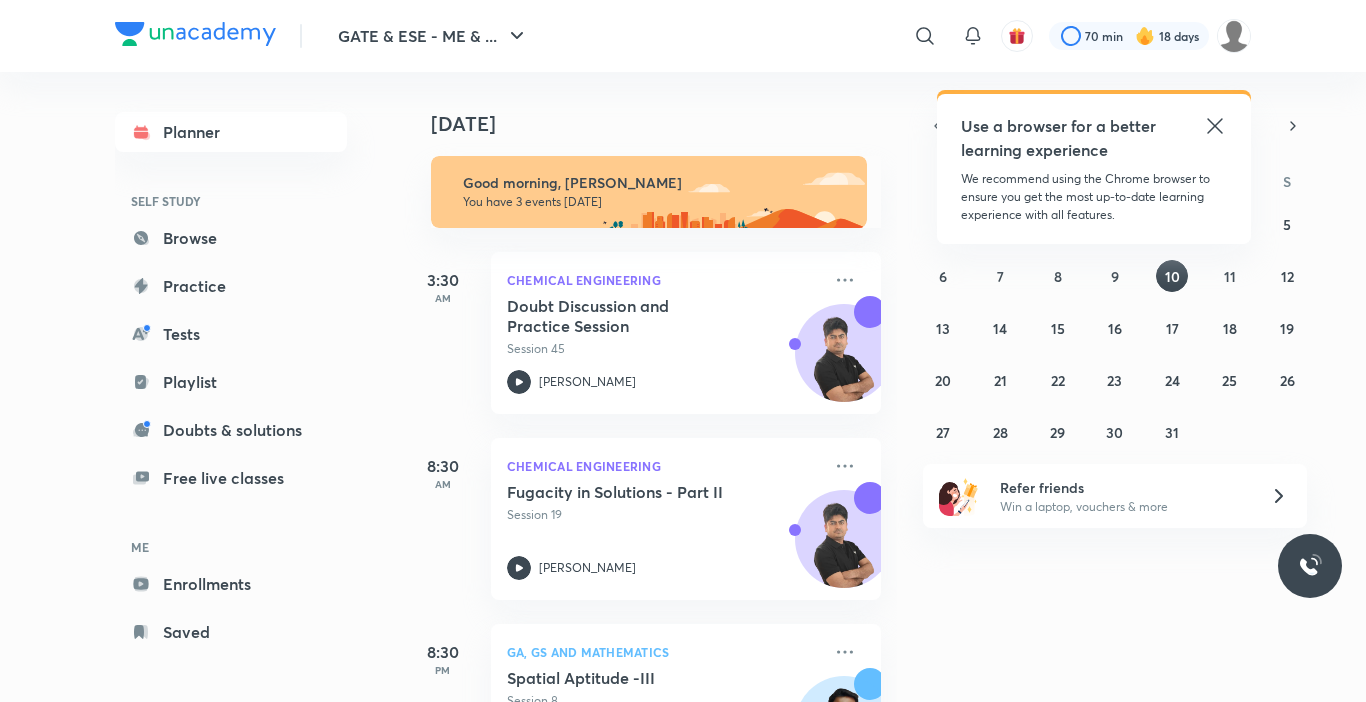 scroll, scrollTop: 0, scrollLeft: 0, axis: both 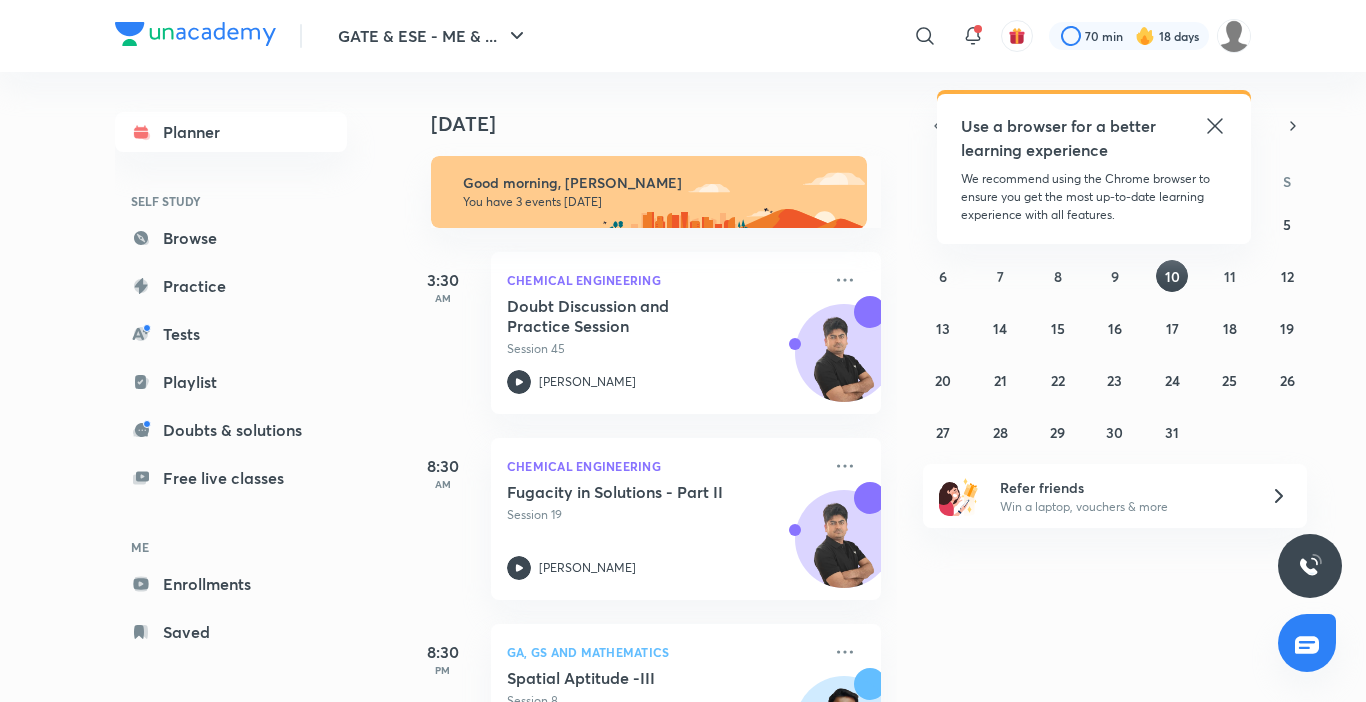 click 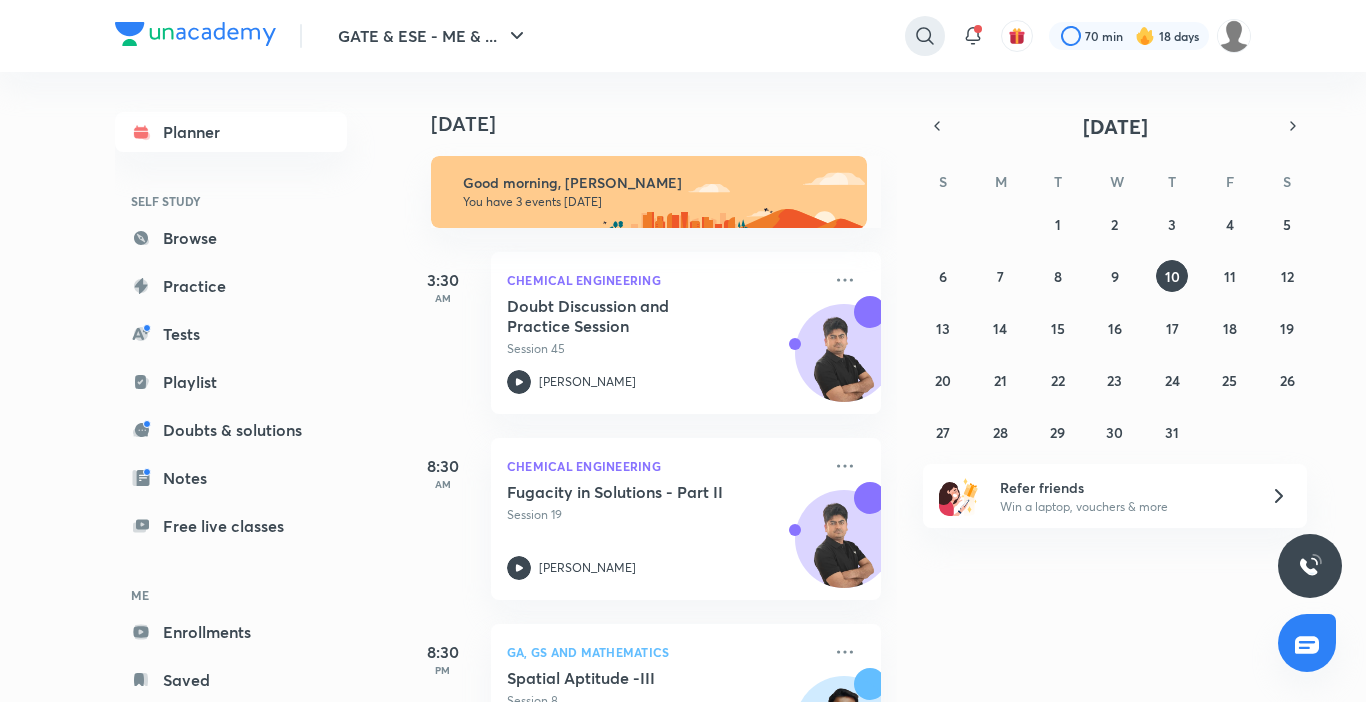 click 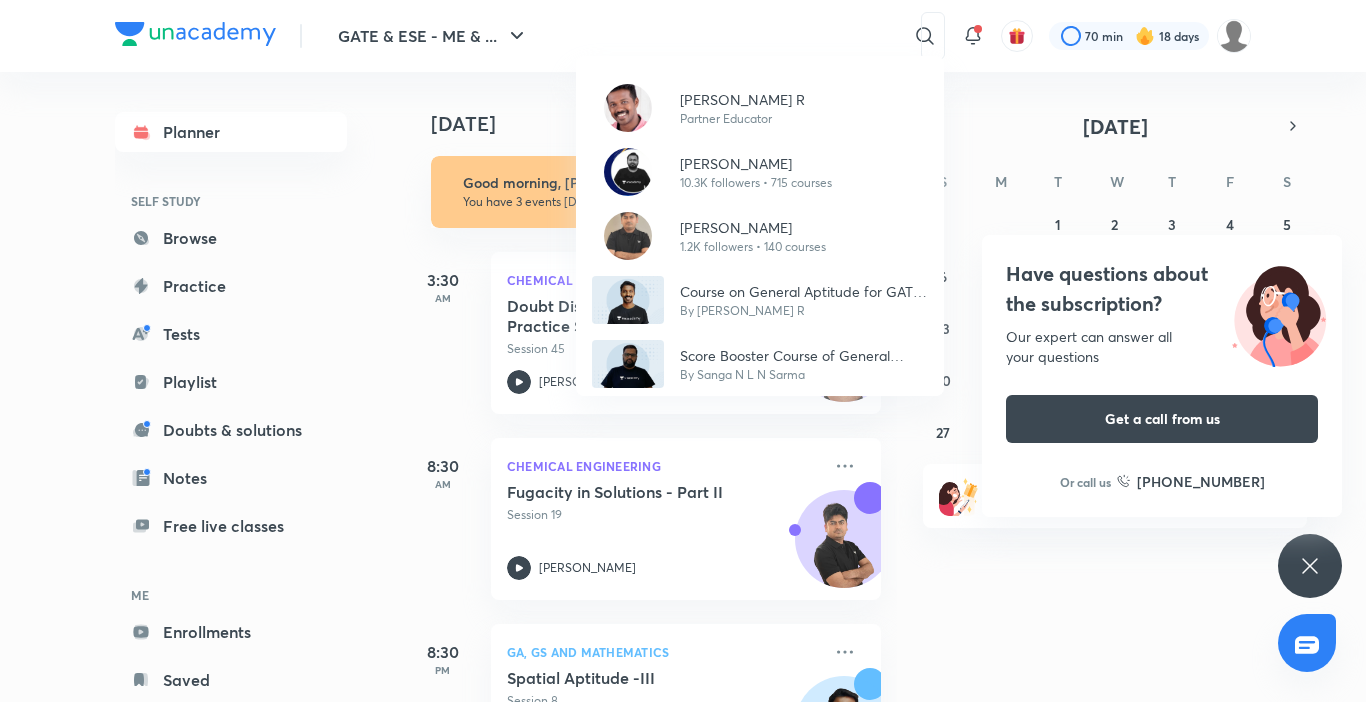 click on "Have questions about the subscription? Our expert can answer all your questions Get a call from us Or call us [PHONE_NUMBER]" at bounding box center (1310, 566) 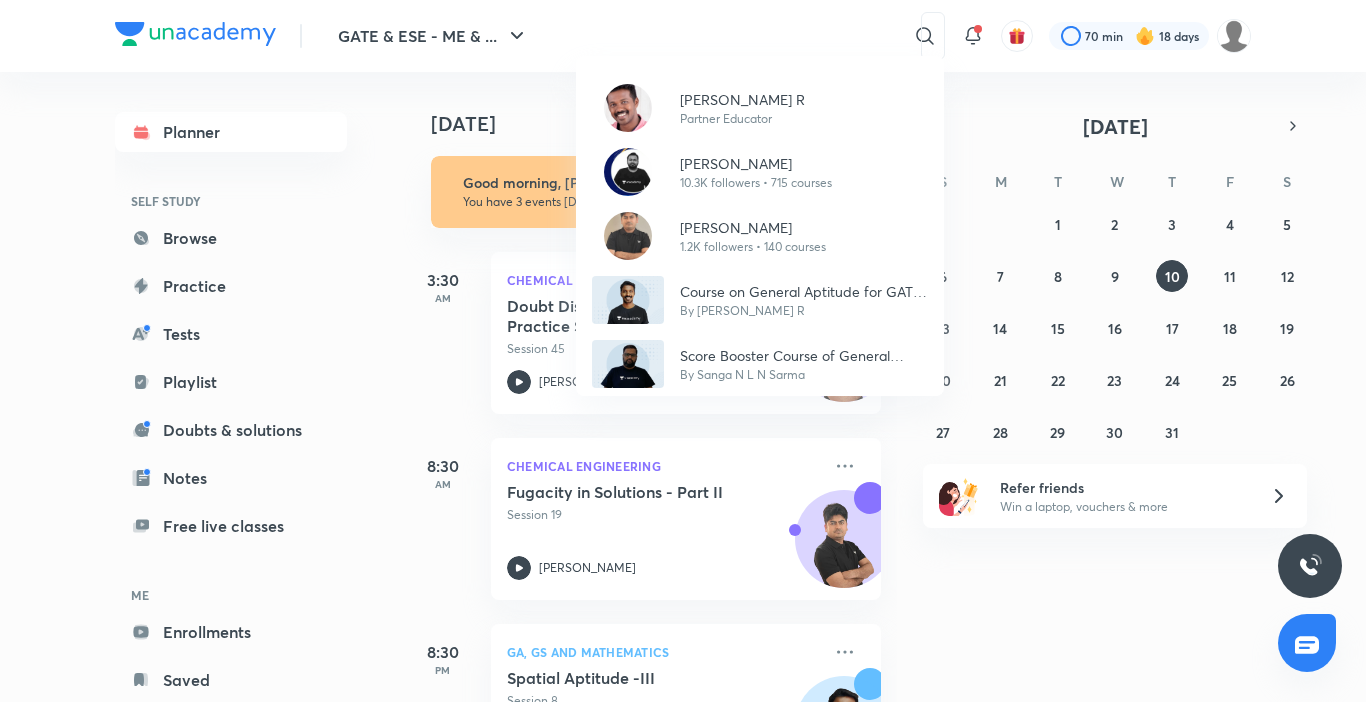 click on "[PERSON_NAME] R Partner Educator [PERSON_NAME] 10.3K followers • 715 courses [PERSON_NAME] 1.2K followers • 140 courses Course on General Aptitude for GATE 2023-24 - Part I By [PERSON_NAME] R Score Booster Course of General Aptitude for GATE '21 By Sanga N L N Sarma" at bounding box center (683, 351) 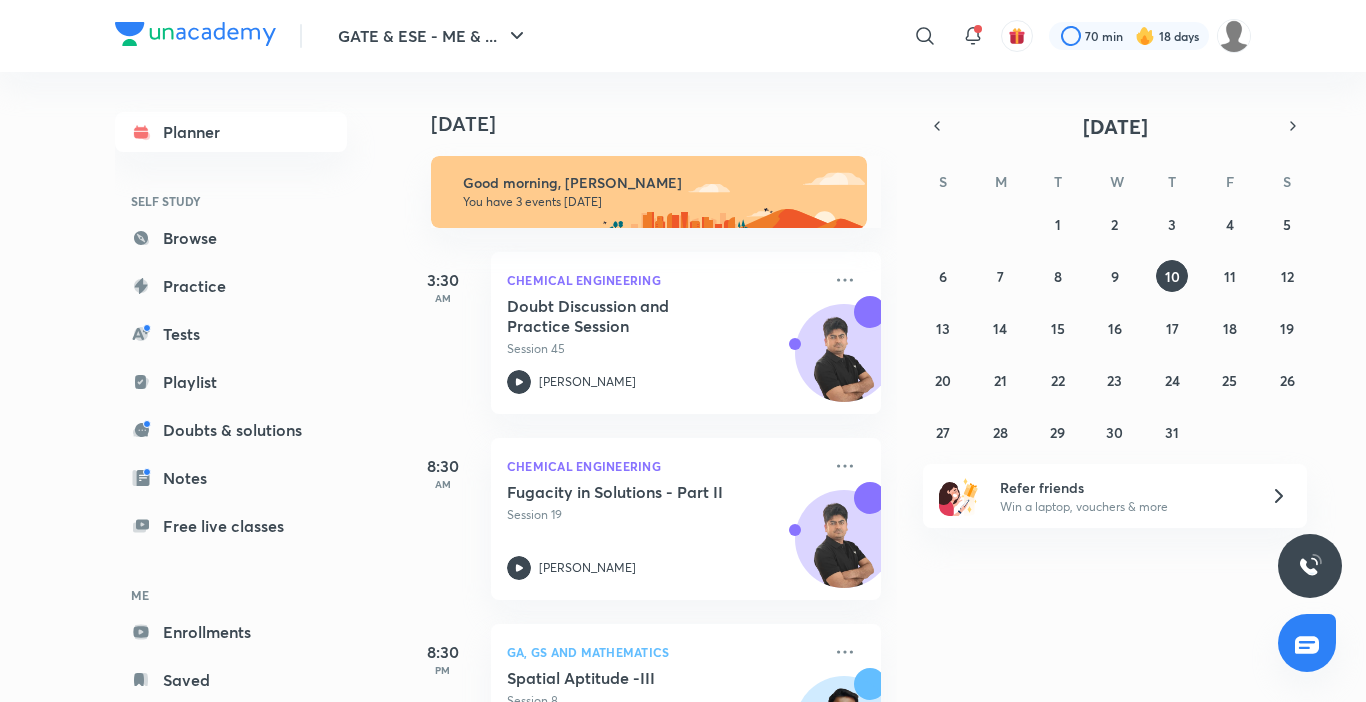 click 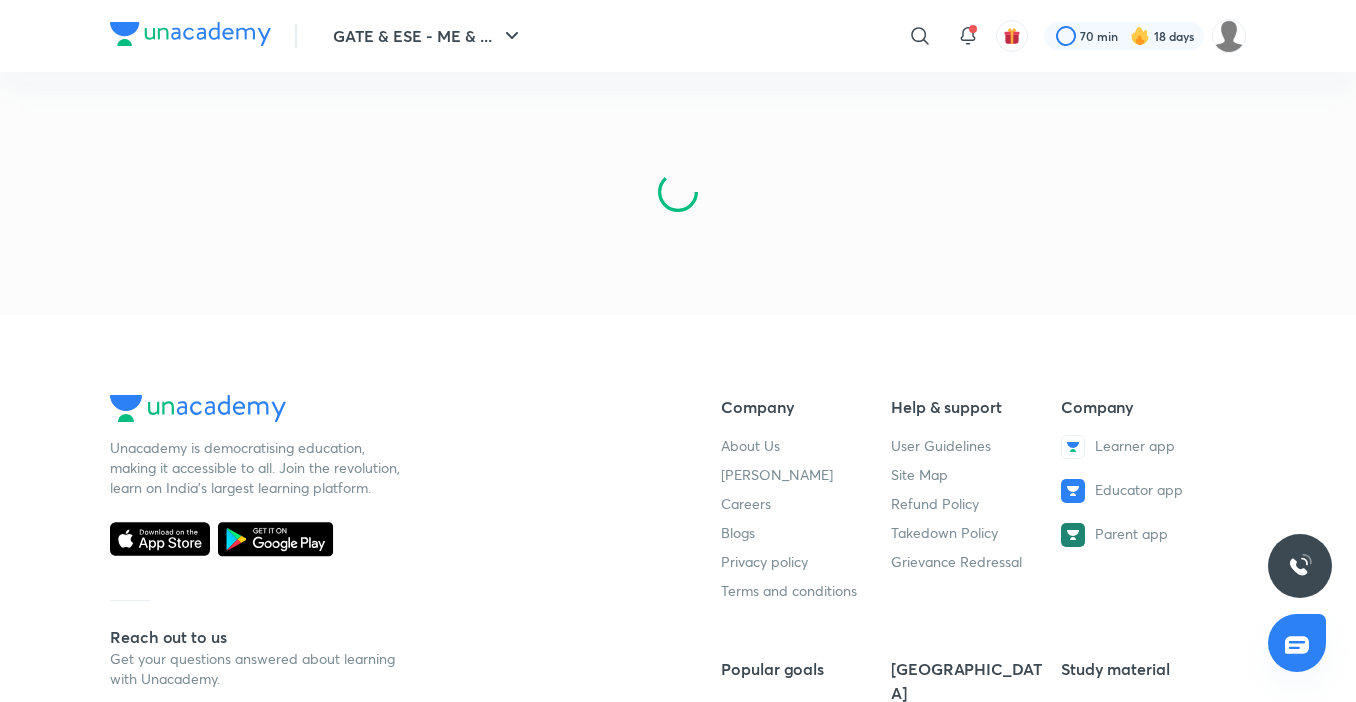 click on "Unacademy is democratising education, making it accessible to all. Join the revolution, learn on India's largest learning platform. Reach out to us Get your questions answered about learning with Unacademy.  Call [PHONE_NUMBER] Company About Us Shikshodaya Careers Blogs Privacy policy Terms and conditions Help & support User Guidelines Site Map Refund Policy Takedown Policy Grievance Redressal Company Learner app Educator app Parent app Popular goals IIT JEE UPSC SSC CSIR UGC NET NEET UG Unacademy Centre Kota IIT JEE Kota NEET UG Kota Foundation [GEOGRAPHIC_DATA] UPSC Study material UPSC Study Material NEET UG Study Material CA Foundation Study Material JEE Study Material SSC Study Material ©  2025  Sorting Hat Technologies Pvt Ltd" at bounding box center (678, 679) 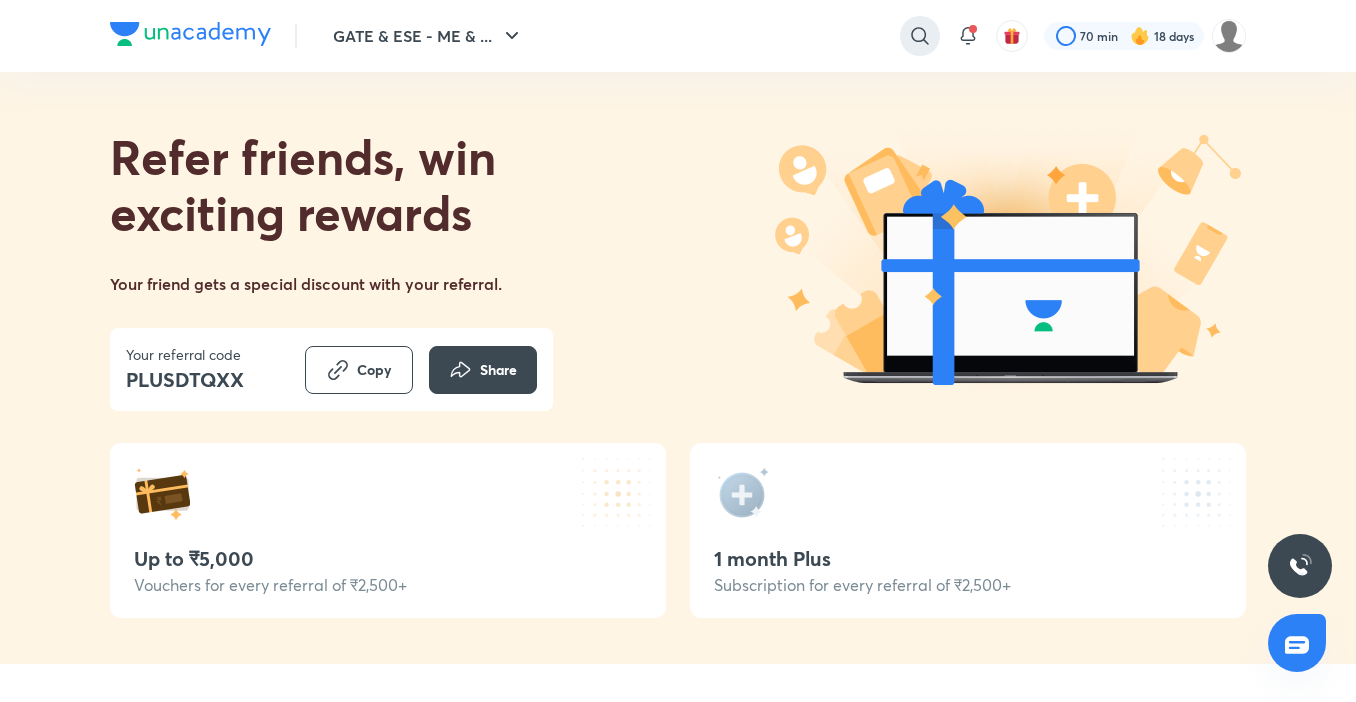 click 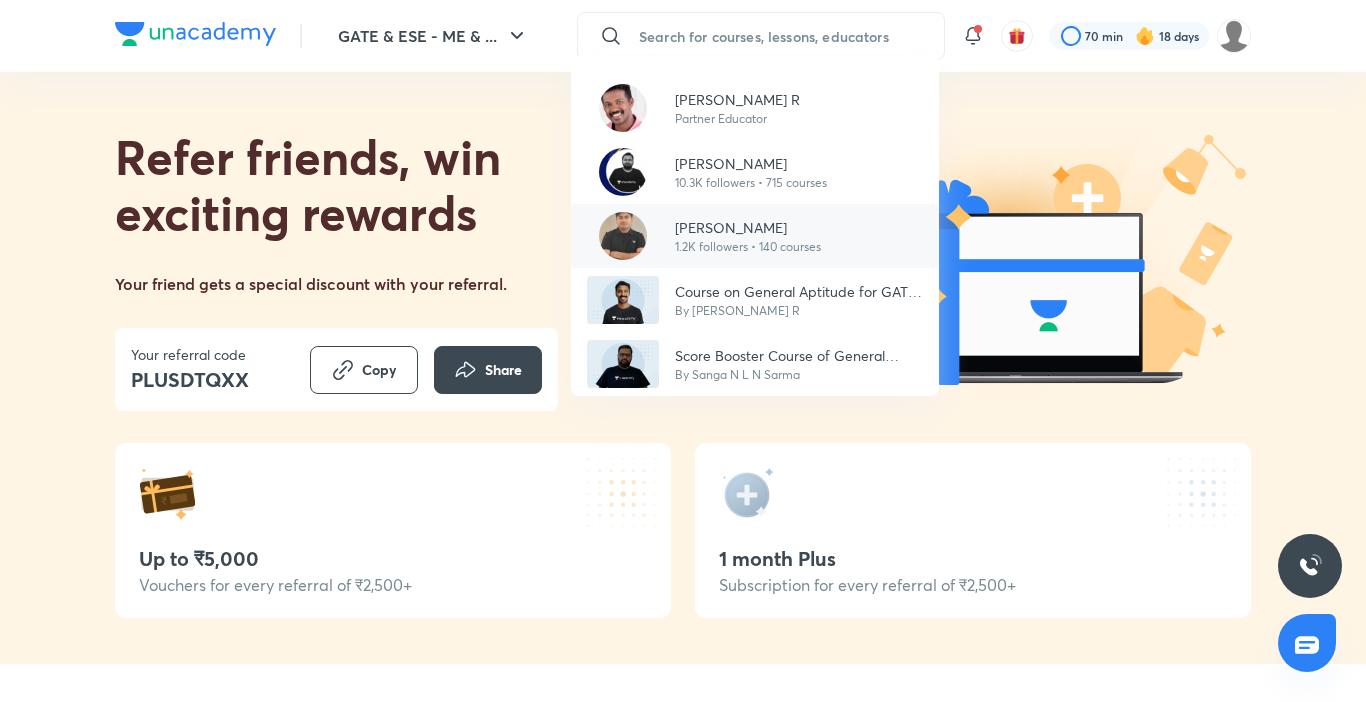 click on "[PERSON_NAME]" at bounding box center (748, 227) 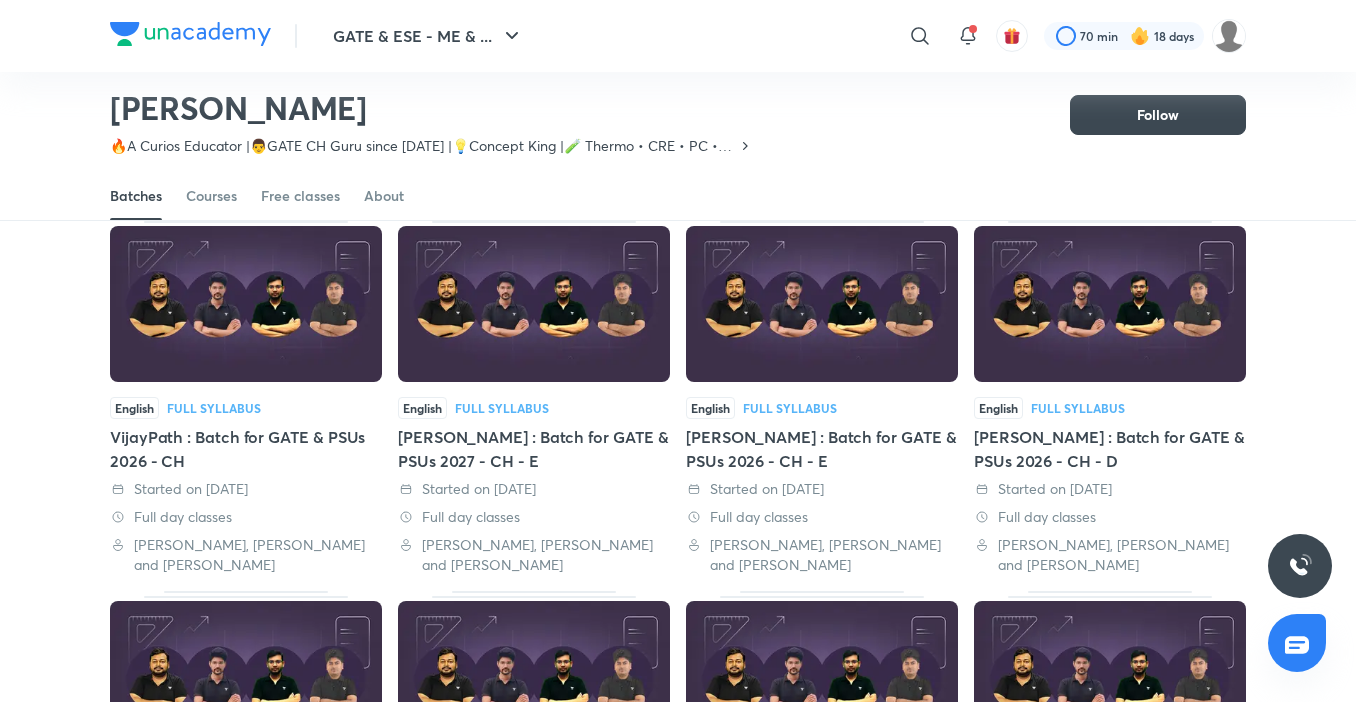 scroll, scrollTop: 0, scrollLeft: 0, axis: both 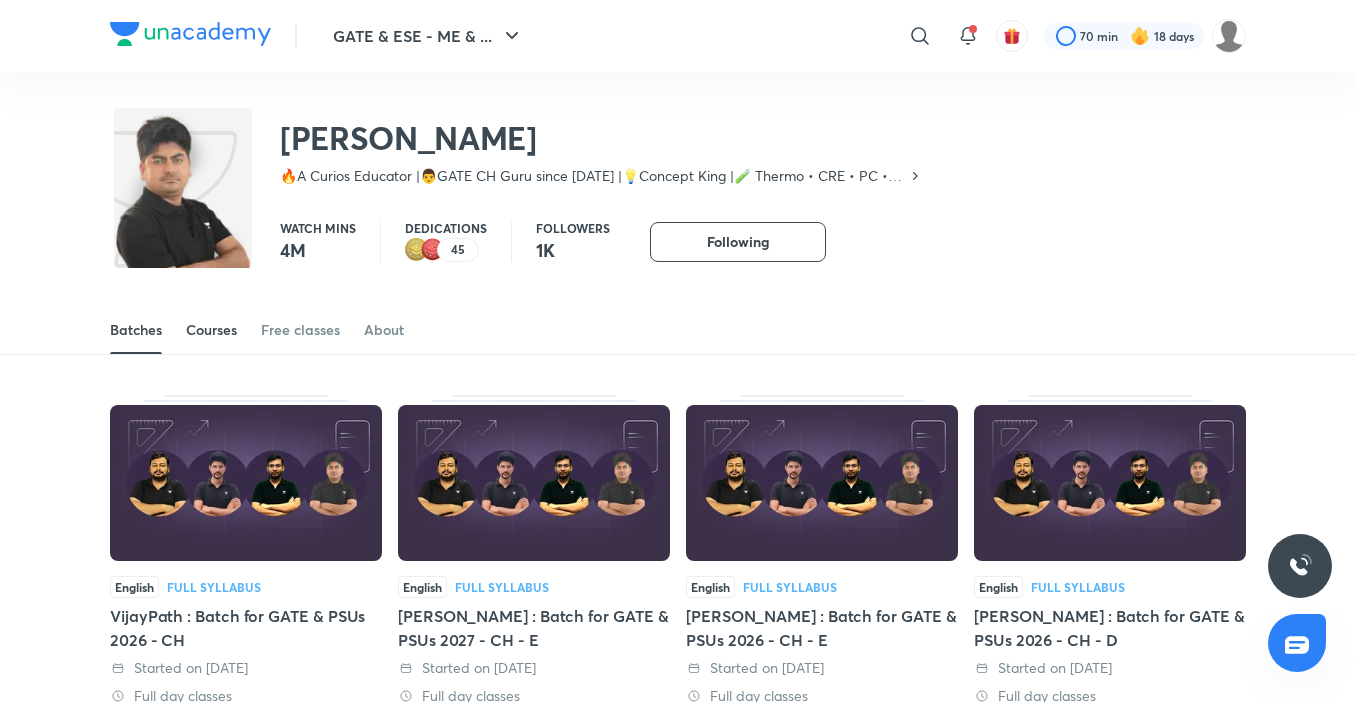 click on "Courses" at bounding box center (211, 330) 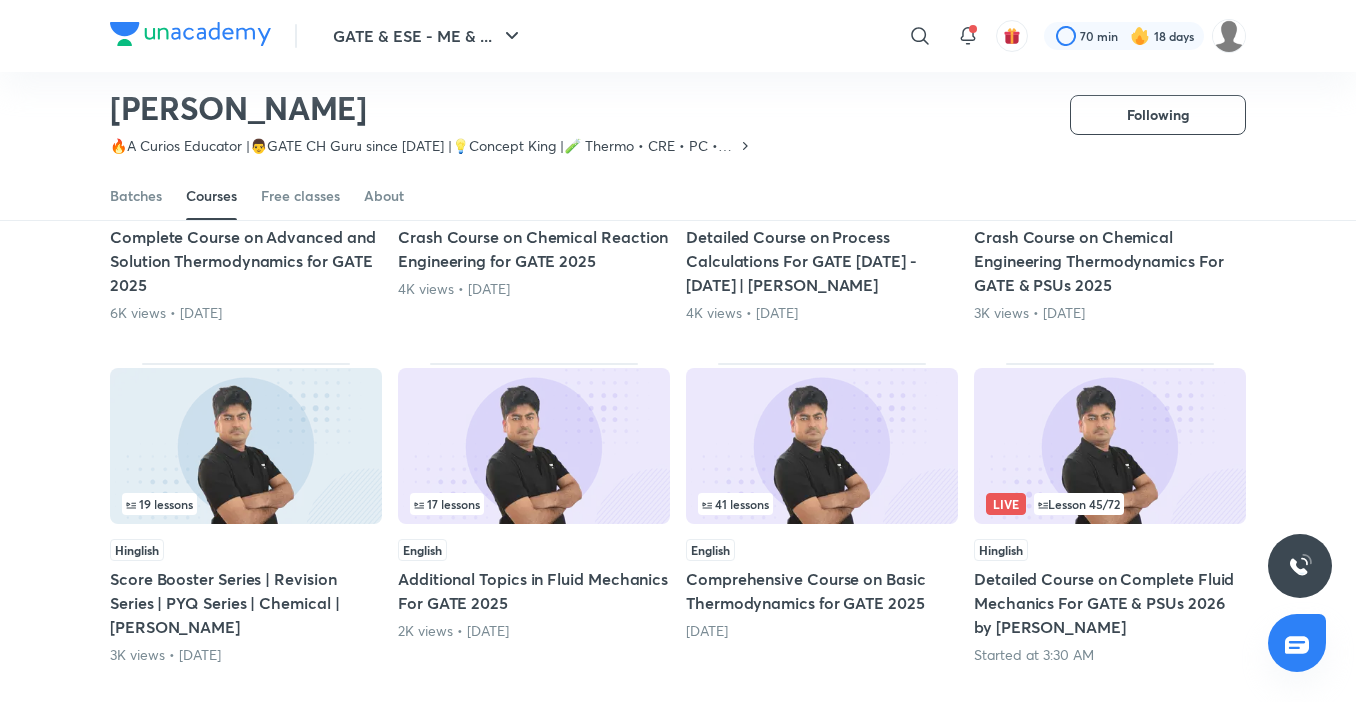 scroll, scrollTop: 787, scrollLeft: 0, axis: vertical 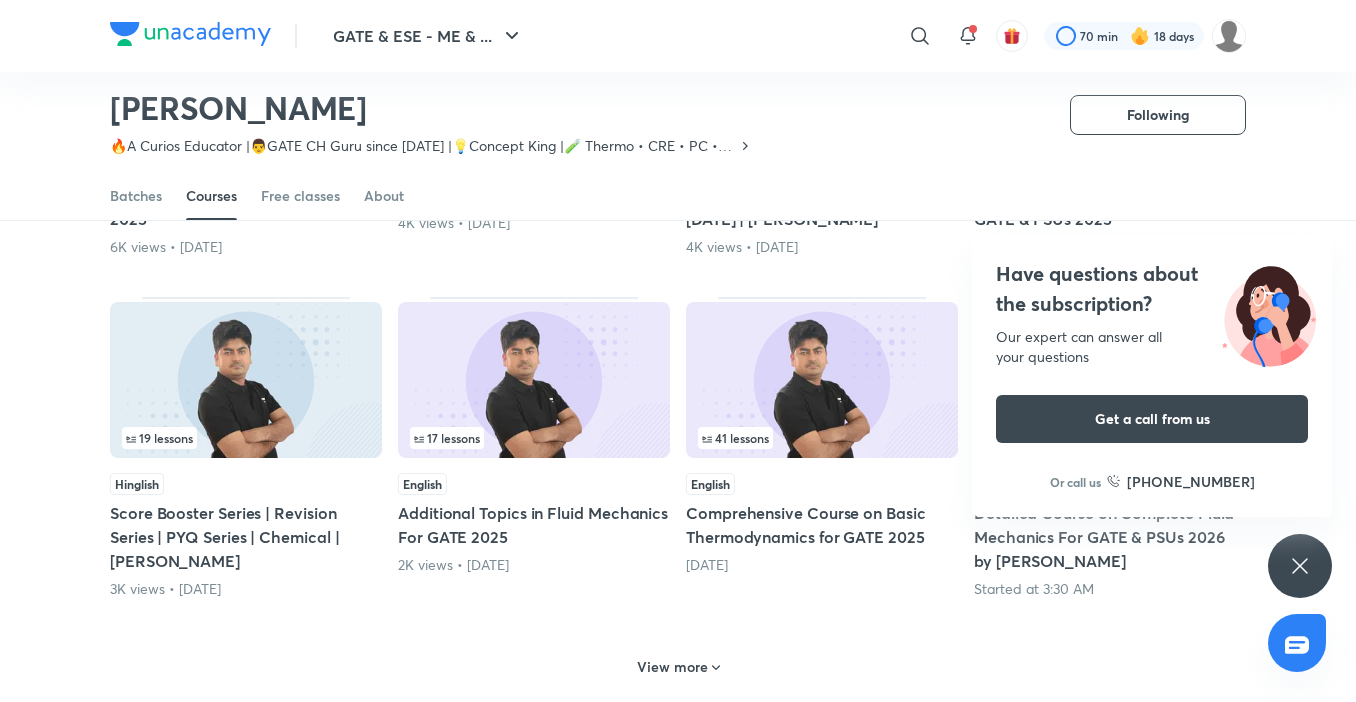 click 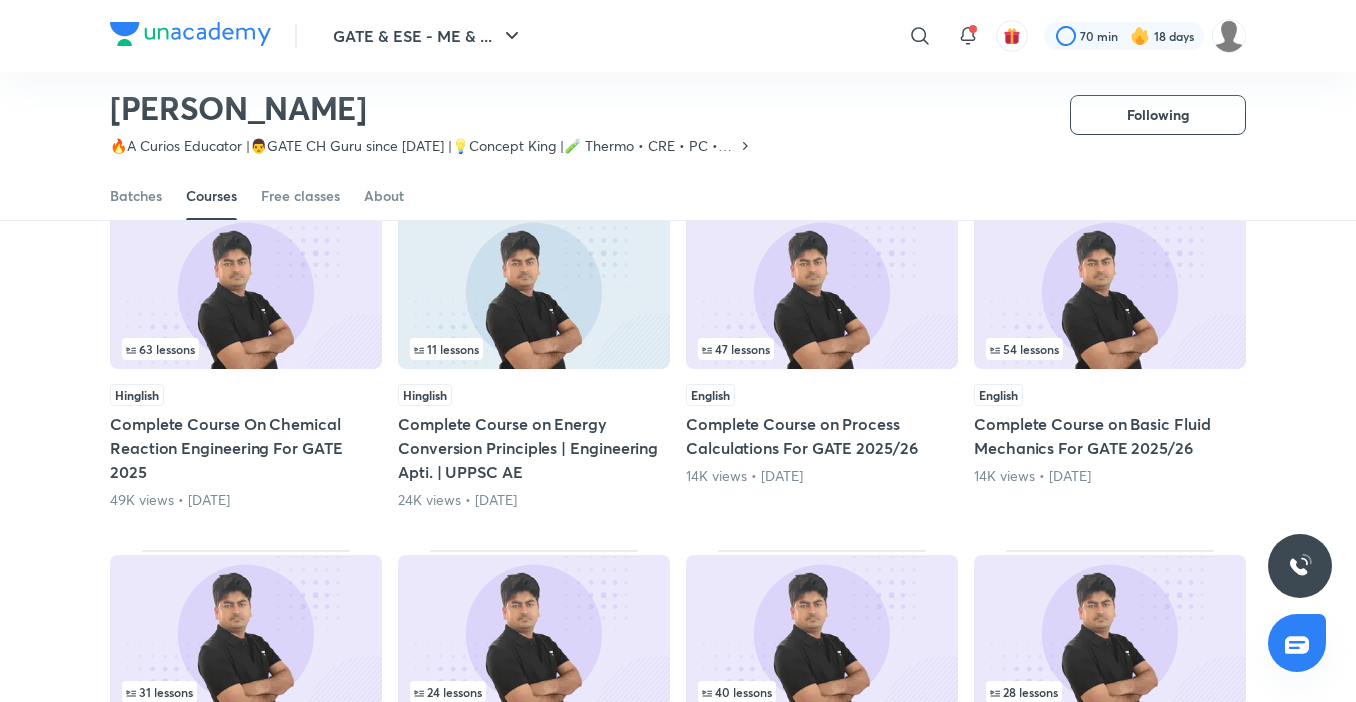 scroll, scrollTop: 87, scrollLeft: 0, axis: vertical 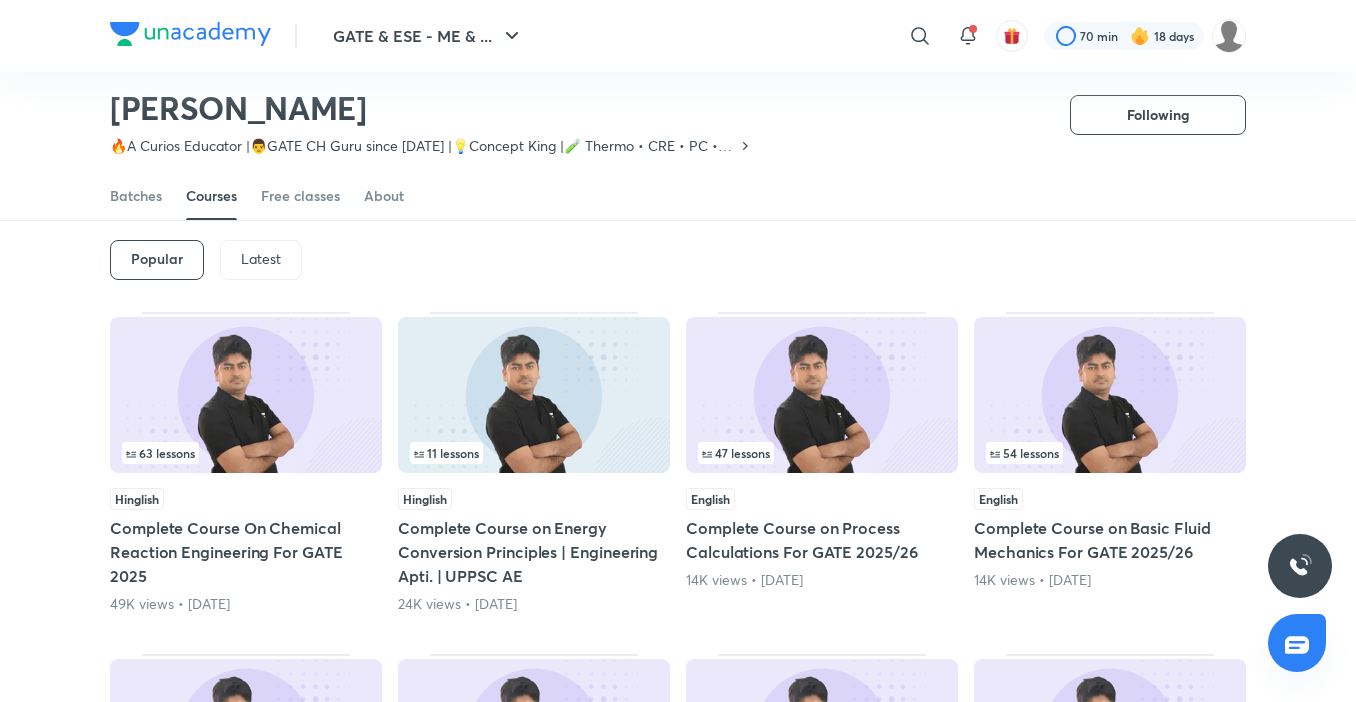 click on "Latest" at bounding box center (261, 260) 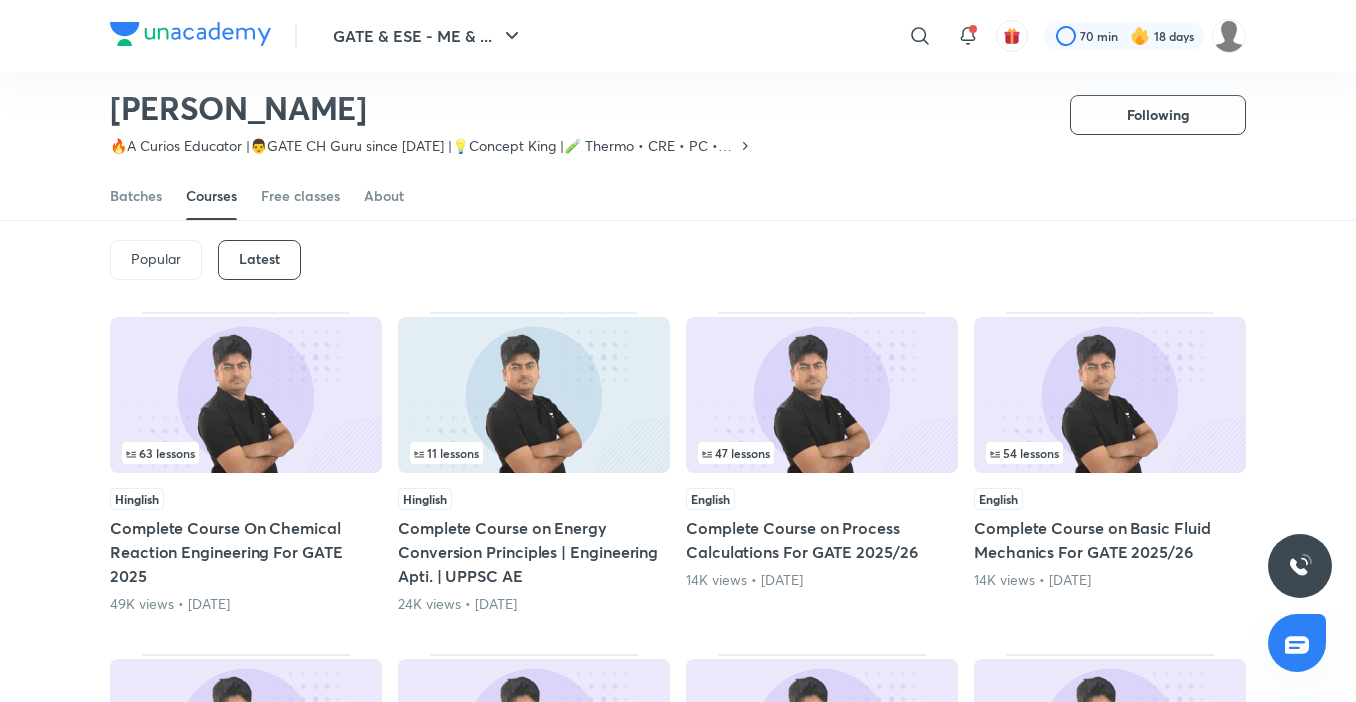 click on "Latest" at bounding box center (259, 260) 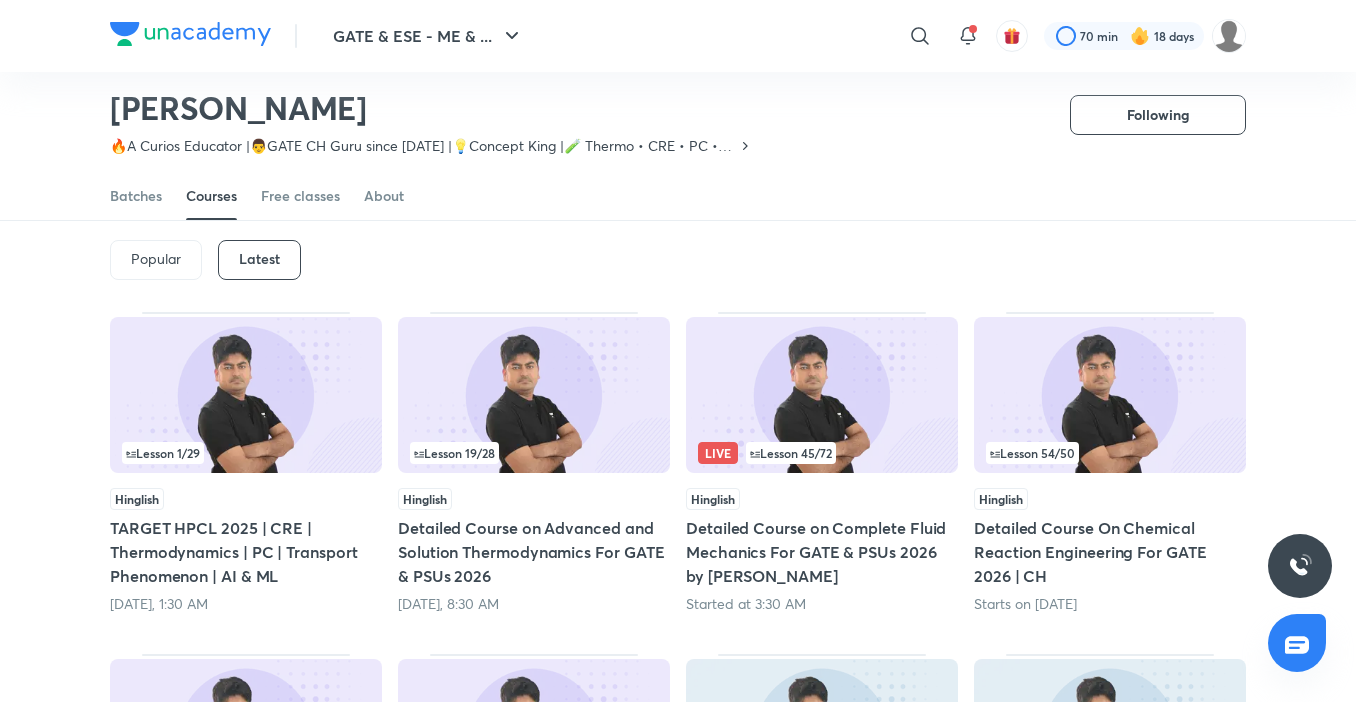 click at bounding box center (534, 395) 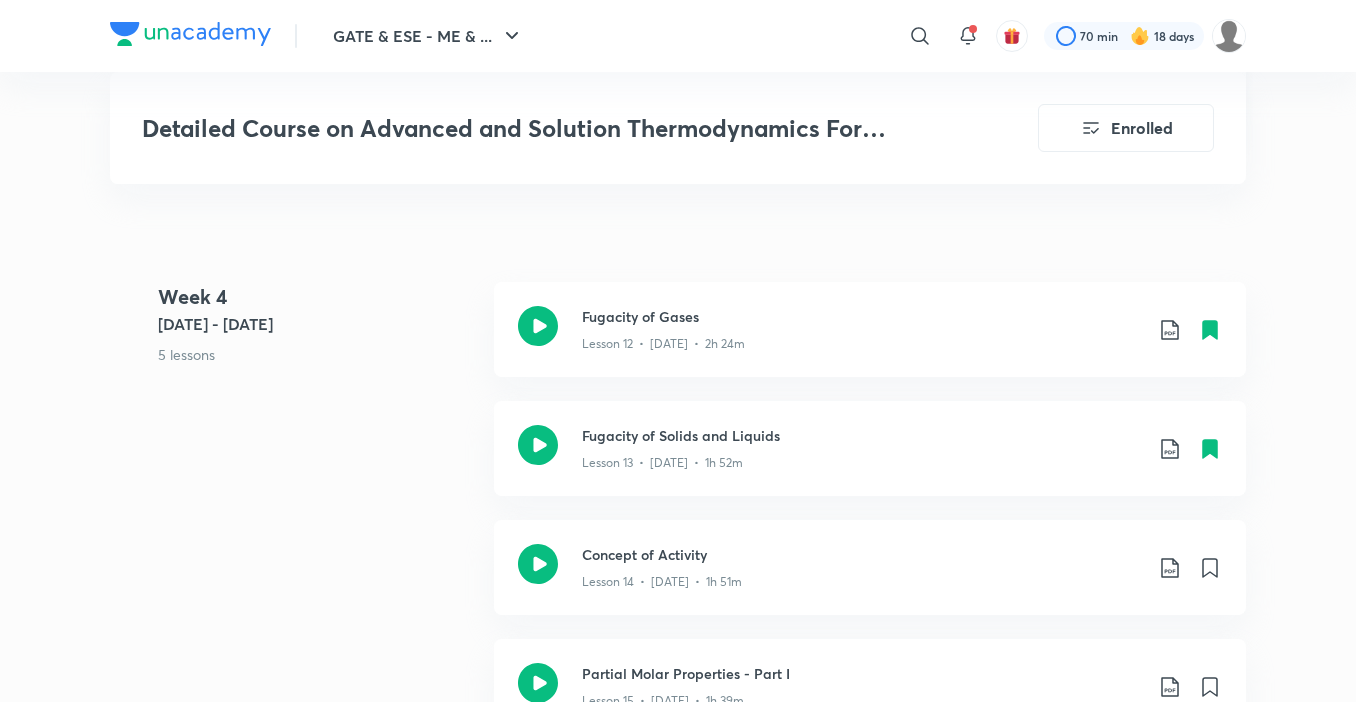 scroll, scrollTop: 2700, scrollLeft: 0, axis: vertical 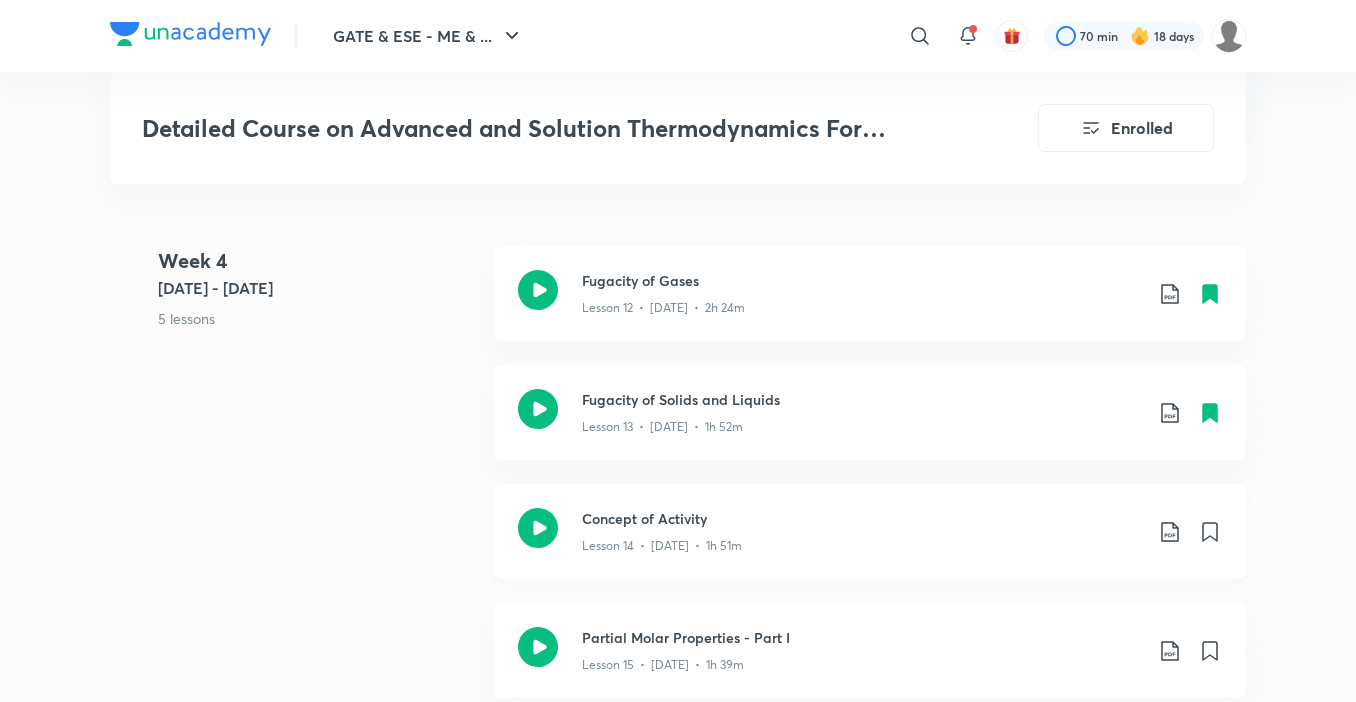 click on "Lesson 14  •  [DATE]  •  1h 51m" at bounding box center [662, -1552] 